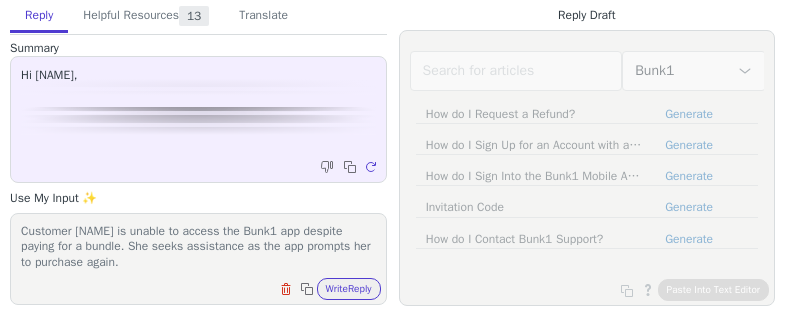 scroll, scrollTop: 0, scrollLeft: 0, axis: both 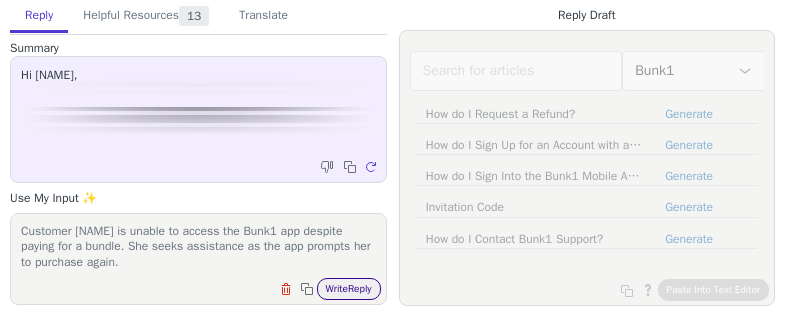 click on "Write  Reply" at bounding box center (349, 289) 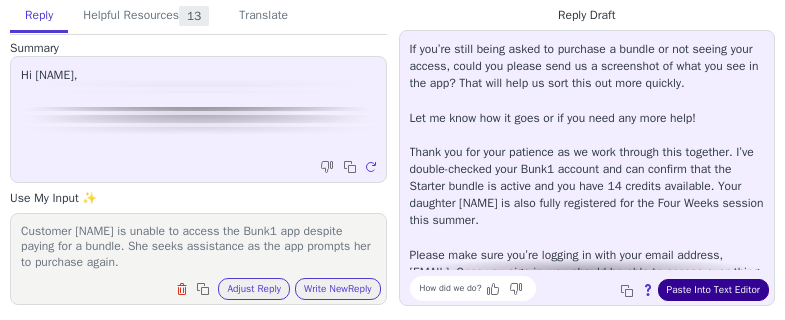 click on "Paste Into Text Editor" at bounding box center (713, 290) 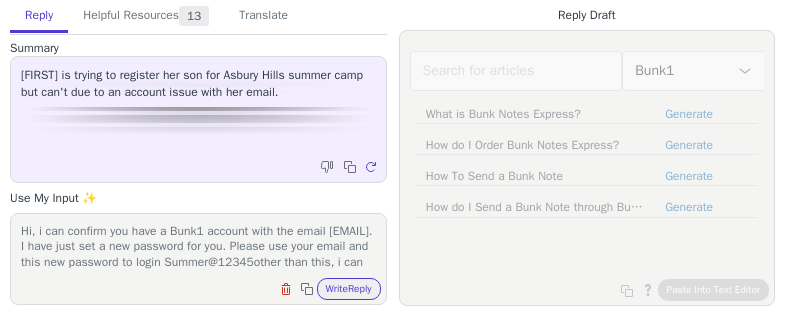 scroll, scrollTop: 0, scrollLeft: 0, axis: both 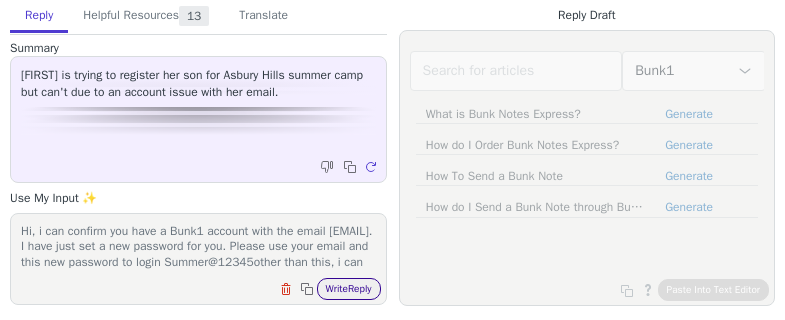 click on "Write  Reply" at bounding box center (349, 289) 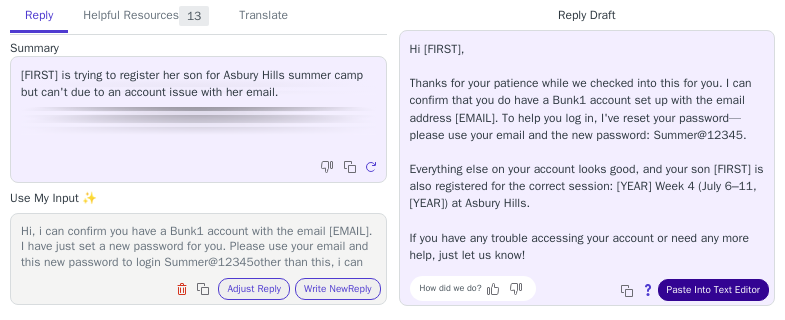 click on "Paste Into Text Editor" at bounding box center [713, 290] 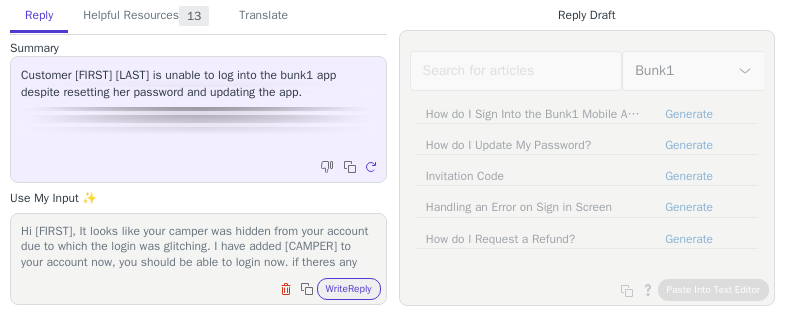 scroll, scrollTop: 0, scrollLeft: 0, axis: both 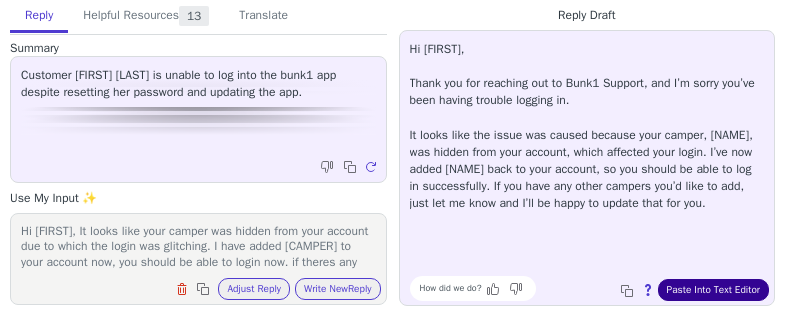 click on "Paste Into Text Editor" at bounding box center [713, 290] 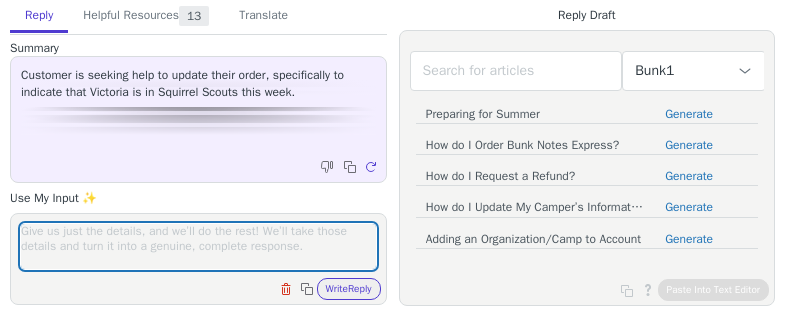 scroll, scrollTop: 0, scrollLeft: 0, axis: both 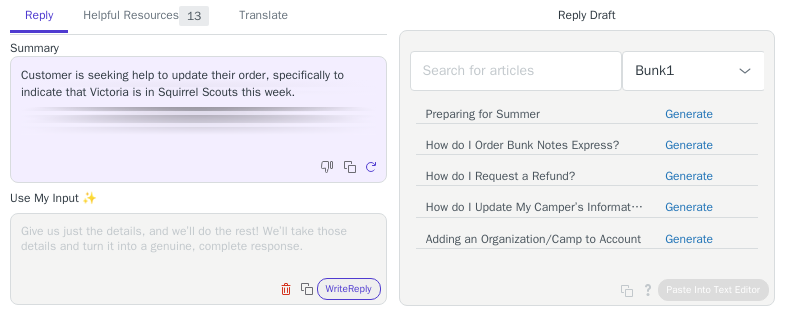 click at bounding box center (198, 246) 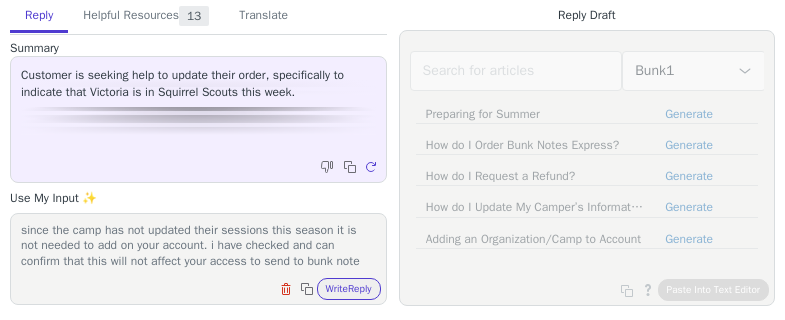scroll, scrollTop: 17, scrollLeft: 0, axis: vertical 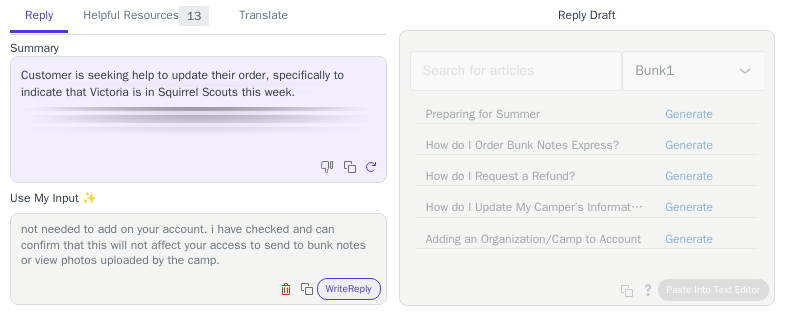 drag, startPoint x: 217, startPoint y: 225, endPoint x: 265, endPoint y: 284, distance: 76.05919 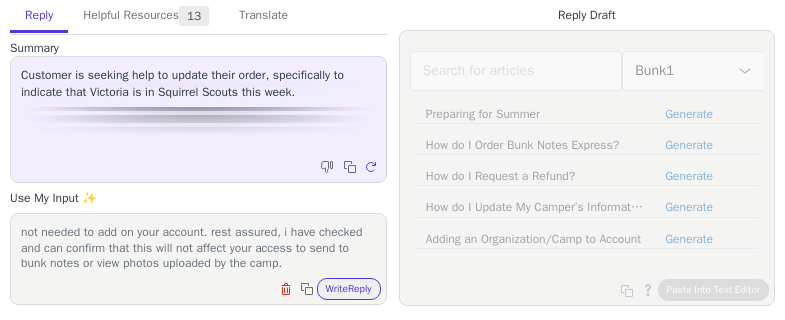 scroll, scrollTop: 17, scrollLeft: 0, axis: vertical 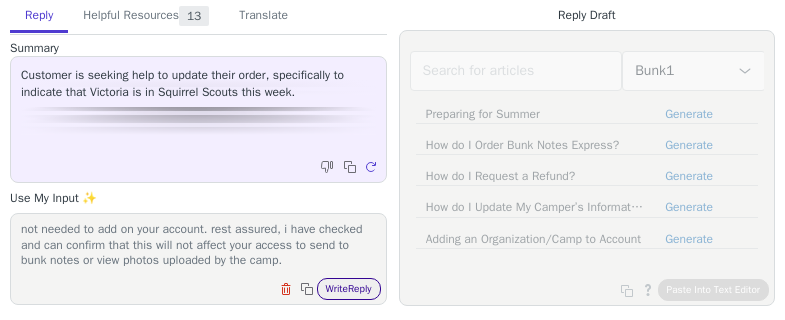 type on "since the camp has not updated their sessions this season it is not needed to add on your account. rest assured, i have checked and can confirm that this will not affect your access to send to bunk notes or view photos uploaded by the camp." 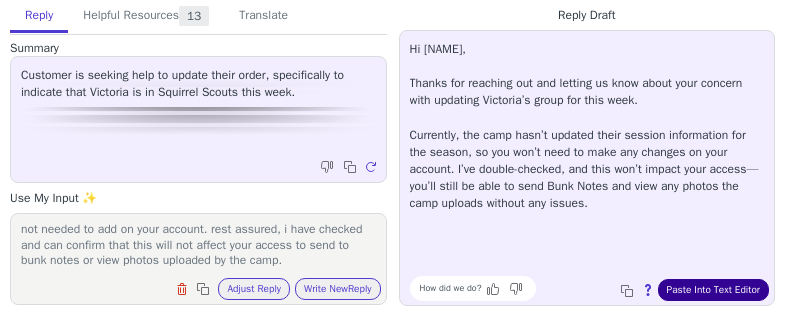 click on "Paste Into Text Editor" at bounding box center [713, 290] 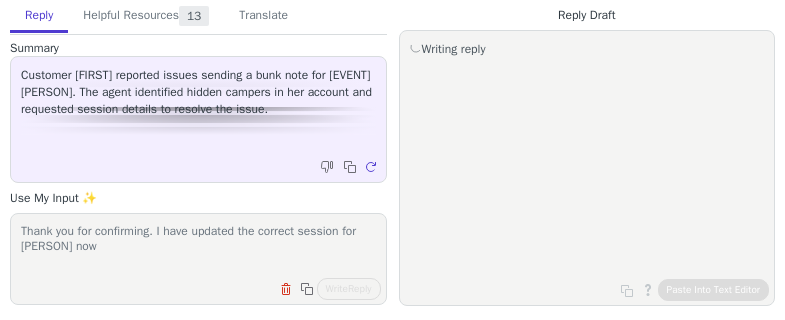 scroll, scrollTop: 0, scrollLeft: 0, axis: both 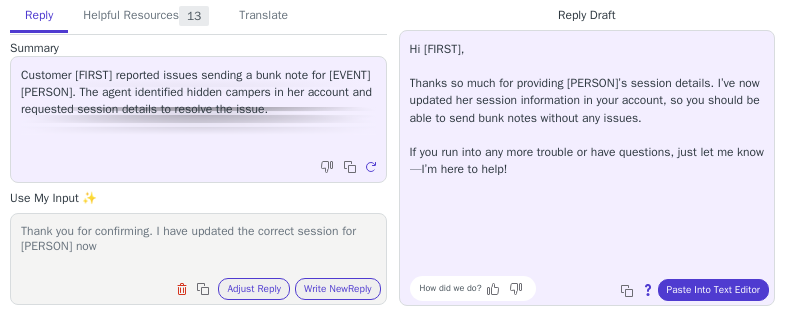 click on "Paste Into Text Editor" at bounding box center (713, 290) 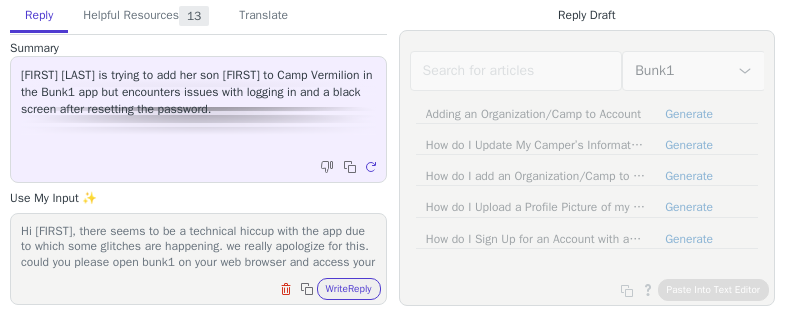 scroll, scrollTop: 0, scrollLeft: 0, axis: both 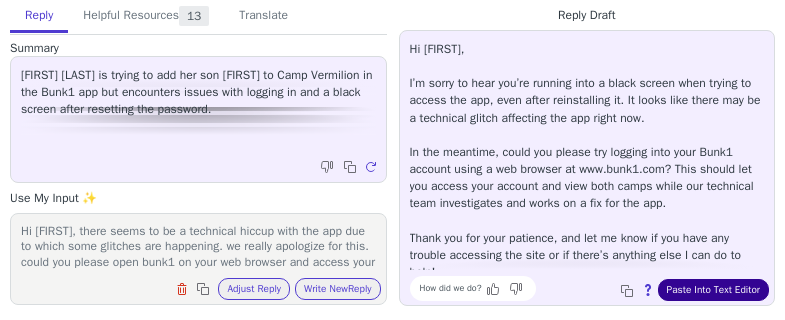 click on "Paste Into Text Editor" at bounding box center [713, 290] 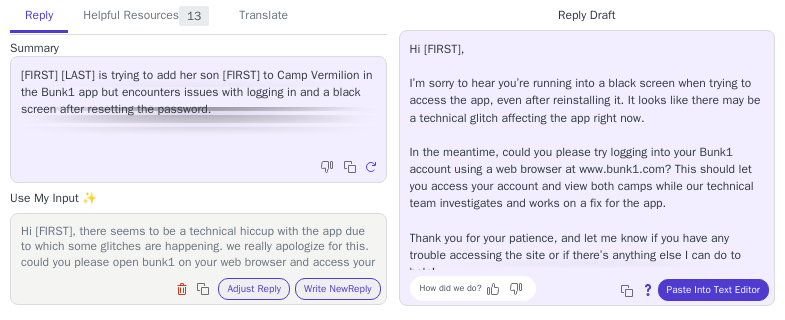 click on "Hi [FIRST], there seems to be a technical hiccup with the app due to which some glitches are happening. we really apologize for this. could you please open bunk1 on your web browser and access your account there temporarily while our technical team works on fixing this" at bounding box center [198, 246] 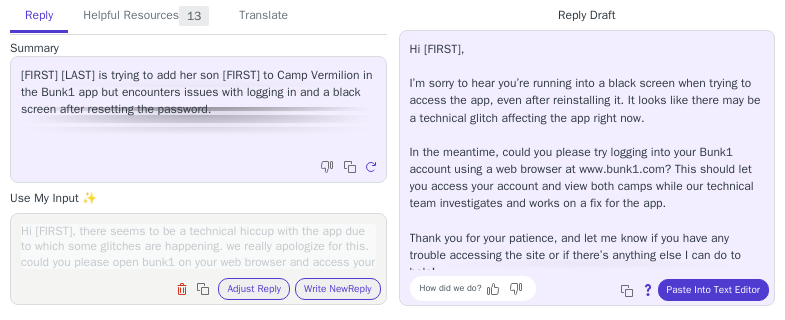 scroll, scrollTop: 32, scrollLeft: 0, axis: vertical 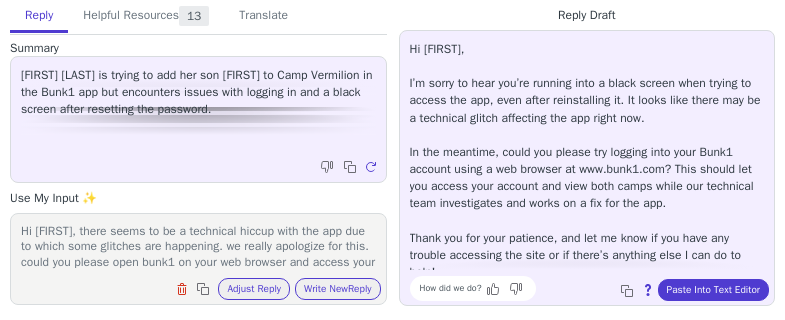click on "Hi Anna, there seems to be a technical hiccup with the app due to which some glitches are happening. we really apologize for this. could you please open bunk1 on your web browser and access your account there temporarily while our technical team works on fixing this" at bounding box center (198, 246) 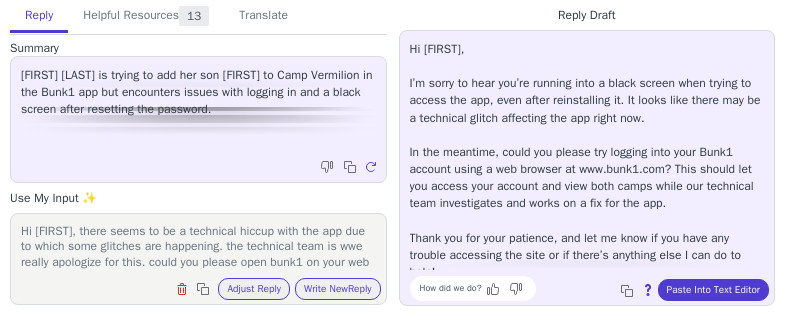 scroll, scrollTop: 1, scrollLeft: 0, axis: vertical 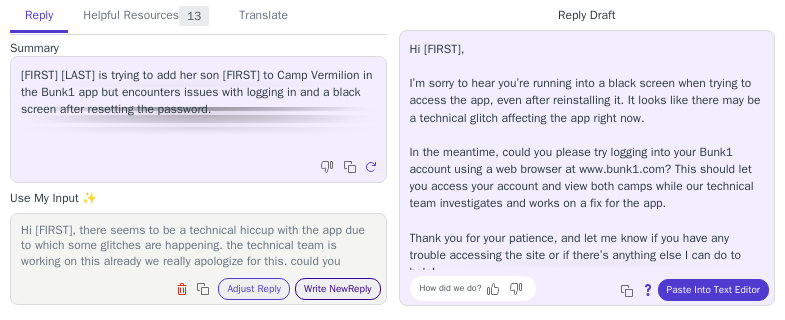 type on "Hi Anna, there seems to be a technical hiccup with the app due to which some glitches are happening. the technical team is working on this already we really apologize for this. could you please open bunk1 on your web browser and access your account there temporarily while our technical team works on fixing this" 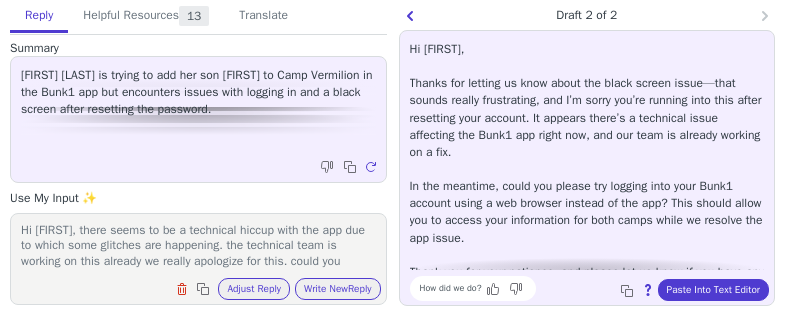 click on "How did we do?   Copy to clipboard About this reply Paste Into Text Editor" at bounding box center [597, 288] 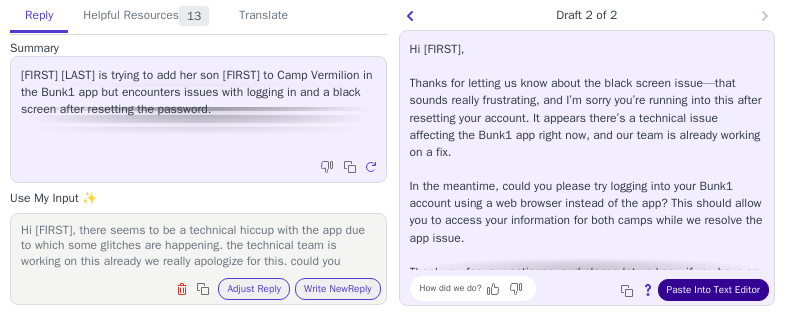 click on "Paste Into Text Editor" at bounding box center (713, 290) 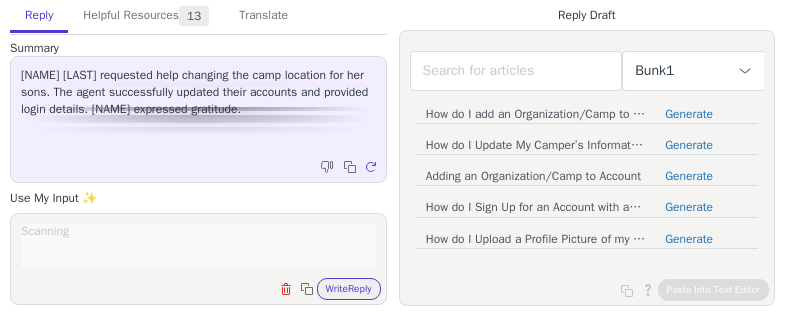 scroll, scrollTop: 0, scrollLeft: 0, axis: both 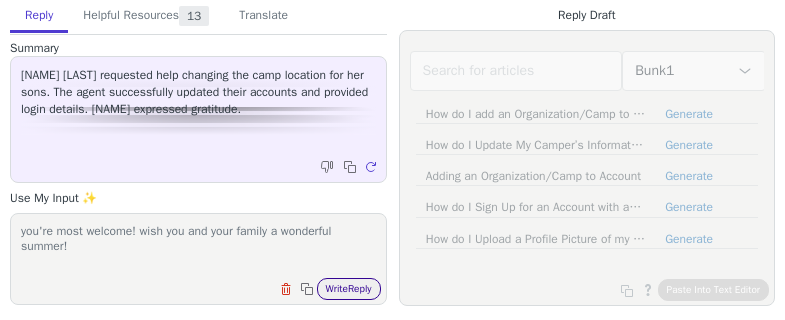 type on "you're most welcome! wish you and your family a wonderful summer!" 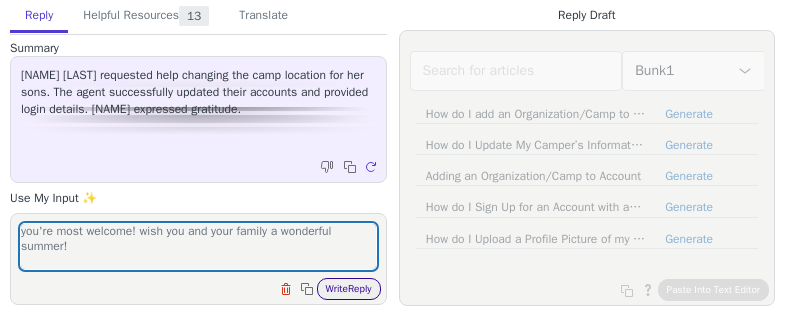 click on "Write  Reply" at bounding box center (349, 289) 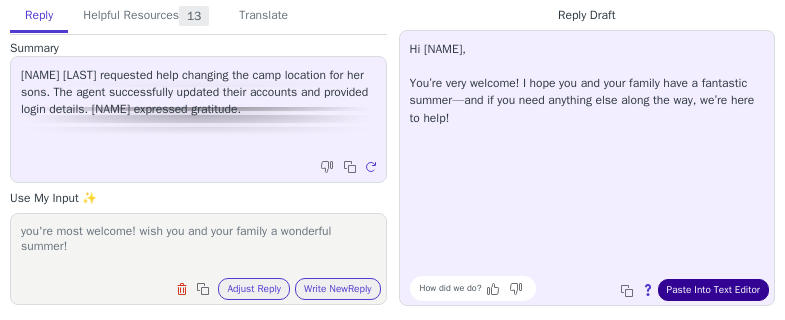 click on "Paste Into Text Editor" at bounding box center [713, 290] 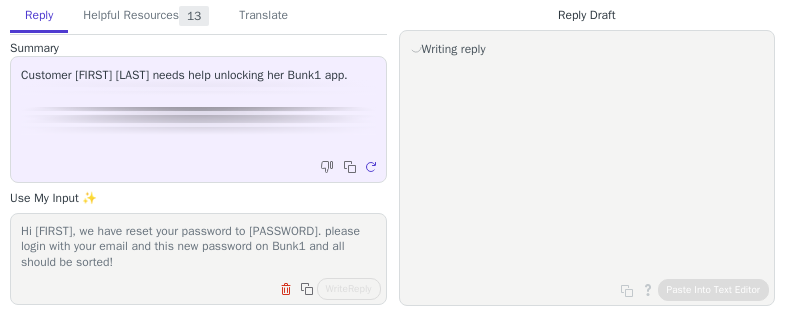 scroll, scrollTop: 0, scrollLeft: 0, axis: both 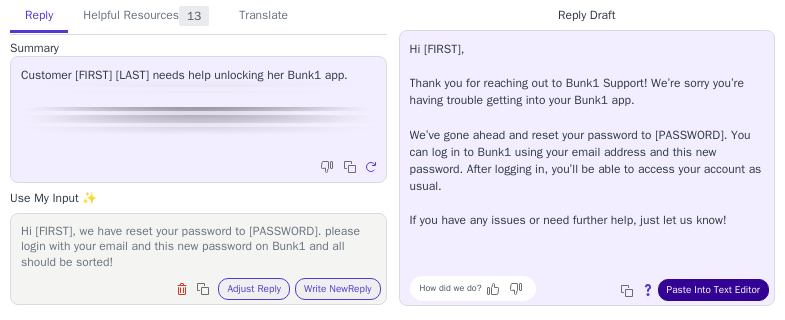 click on "Paste Into Text Editor" at bounding box center [713, 290] 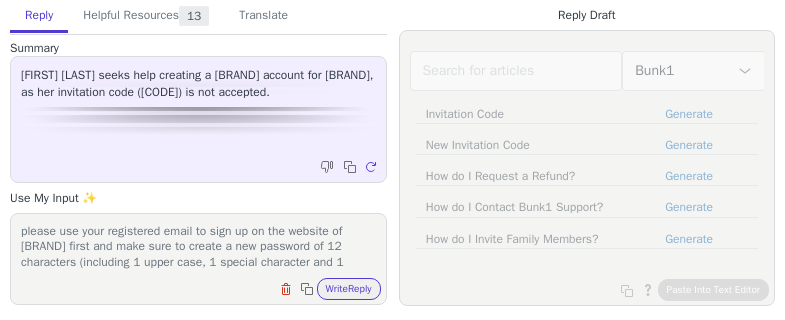 scroll, scrollTop: 0, scrollLeft: 0, axis: both 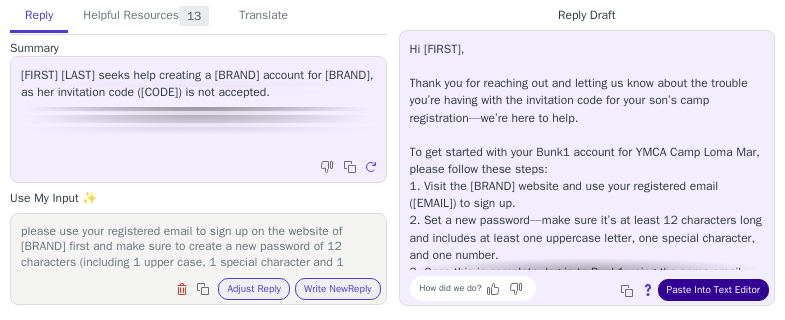 click on "Paste Into Text Editor" at bounding box center (713, 290) 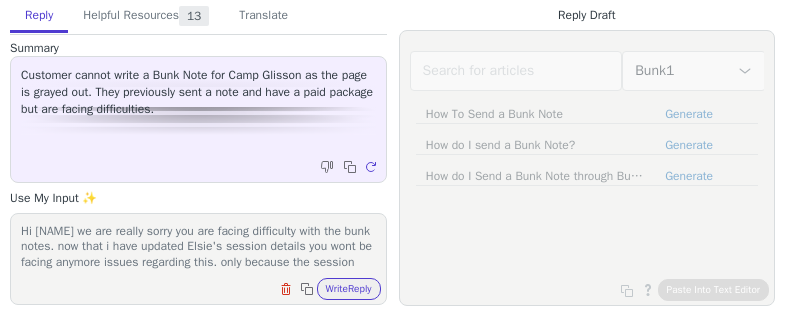 scroll, scrollTop: 0, scrollLeft: 0, axis: both 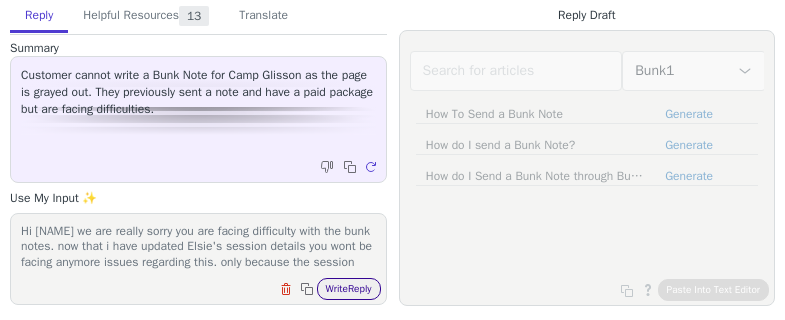 click on "Write  Reply" at bounding box center (349, 289) 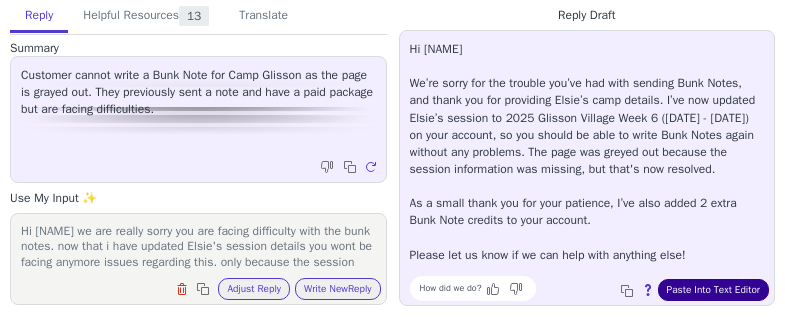 click on "Paste Into Text Editor" at bounding box center [713, 290] 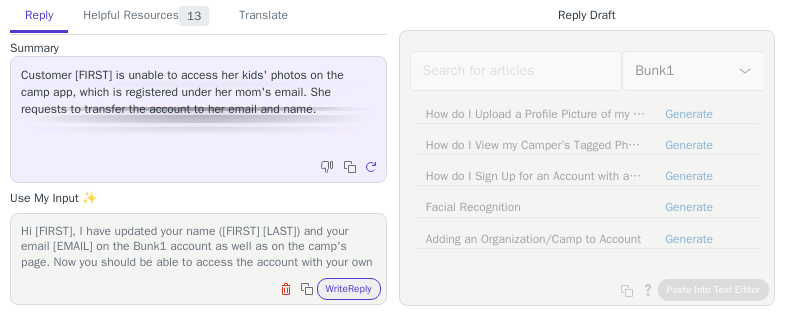scroll, scrollTop: 0, scrollLeft: 0, axis: both 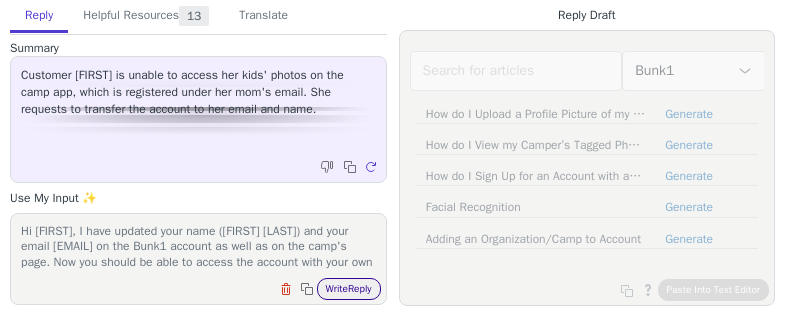 click on "Write  Reply" at bounding box center (349, 289) 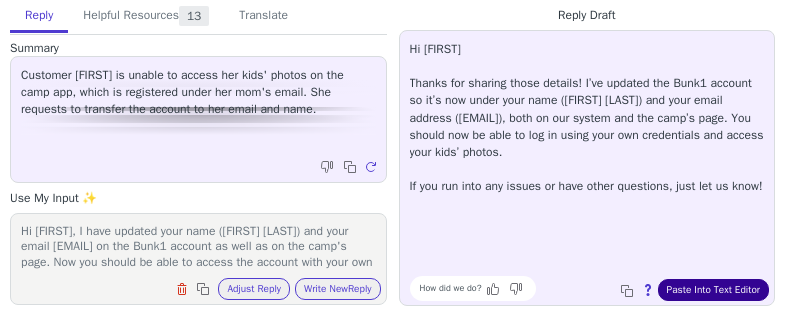 click on "Paste Into Text Editor" at bounding box center (713, 290) 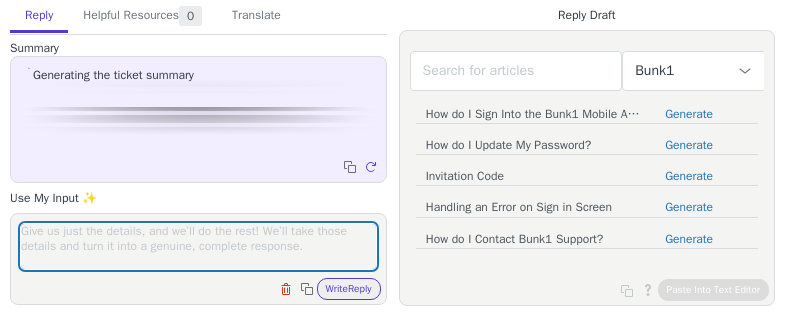 scroll, scrollTop: 0, scrollLeft: 0, axis: both 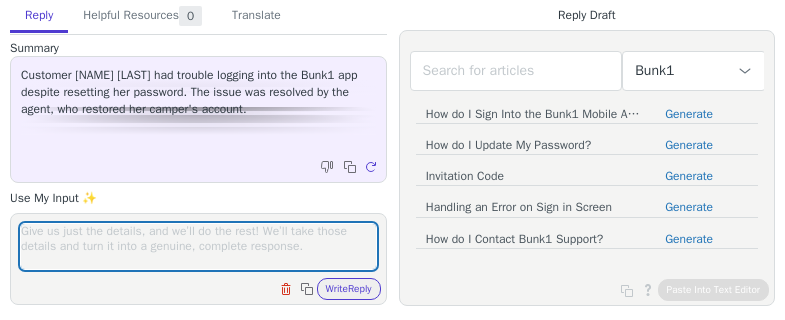 click at bounding box center [198, 246] 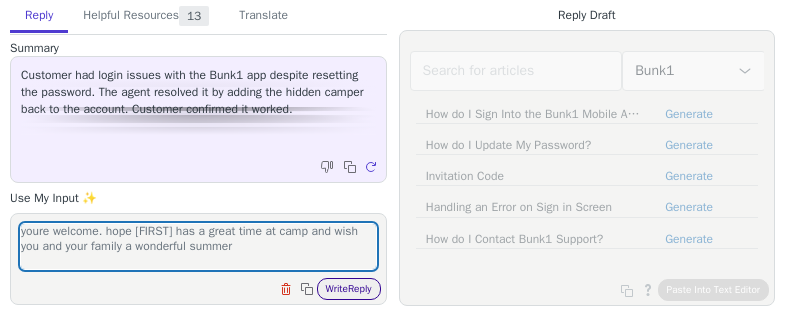 type on "youre welcome. hope [FIRST] has a great time at camp and wish you and your family a wonderful summer" 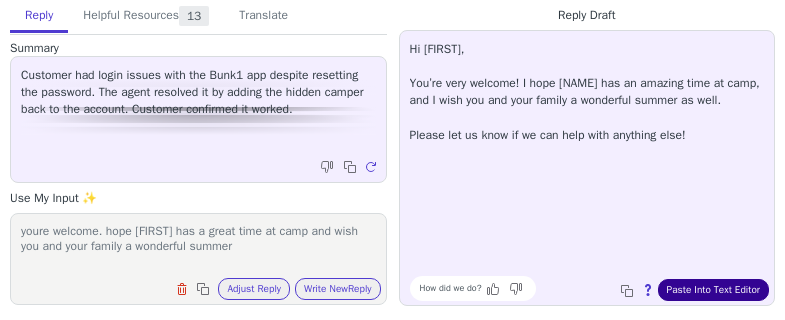click on "Paste Into Text Editor" at bounding box center (713, 290) 